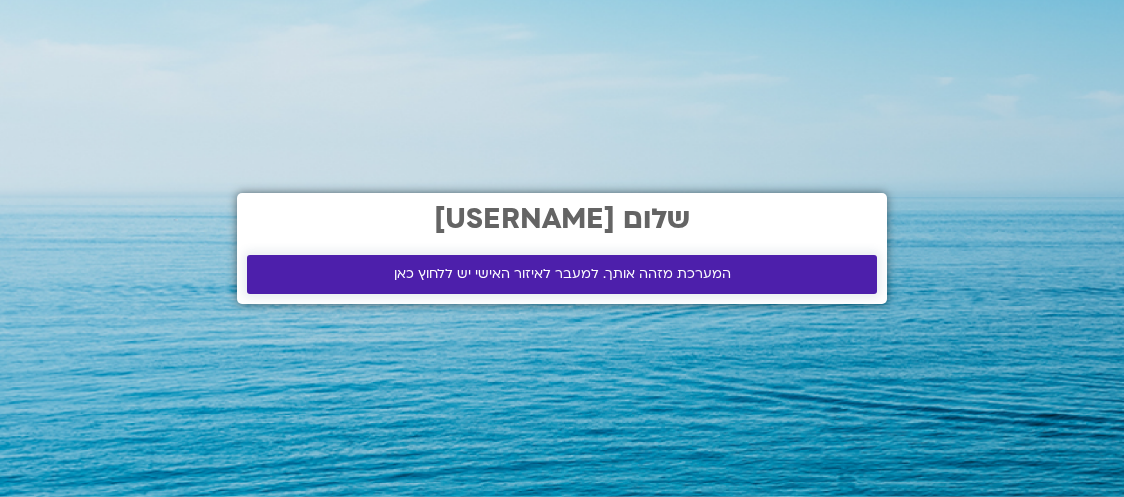 scroll, scrollTop: 0, scrollLeft: 0, axis: both 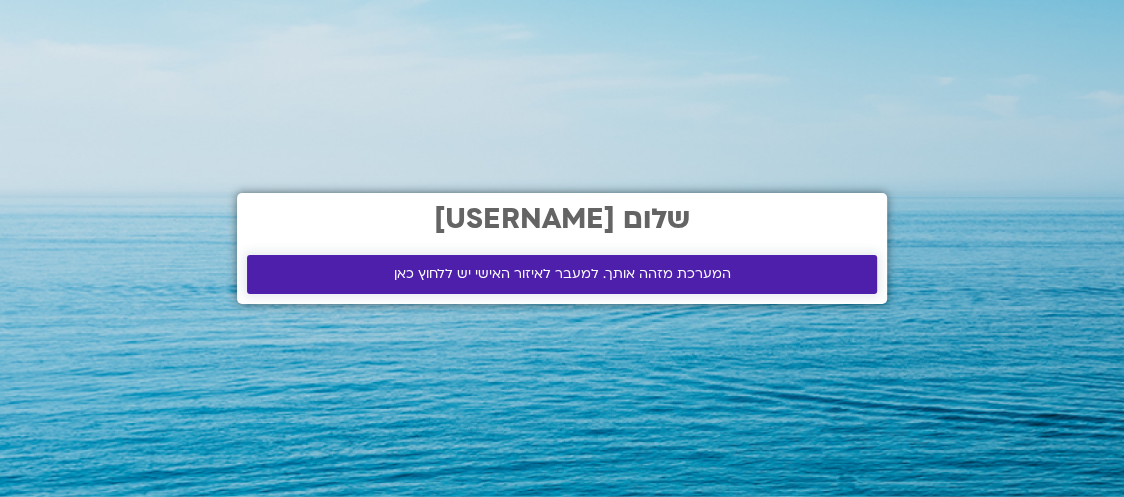click on "המערכת מזהה אותך. למעבר לאיזור האישי יש ללחוץ כאן" at bounding box center [562, 274] 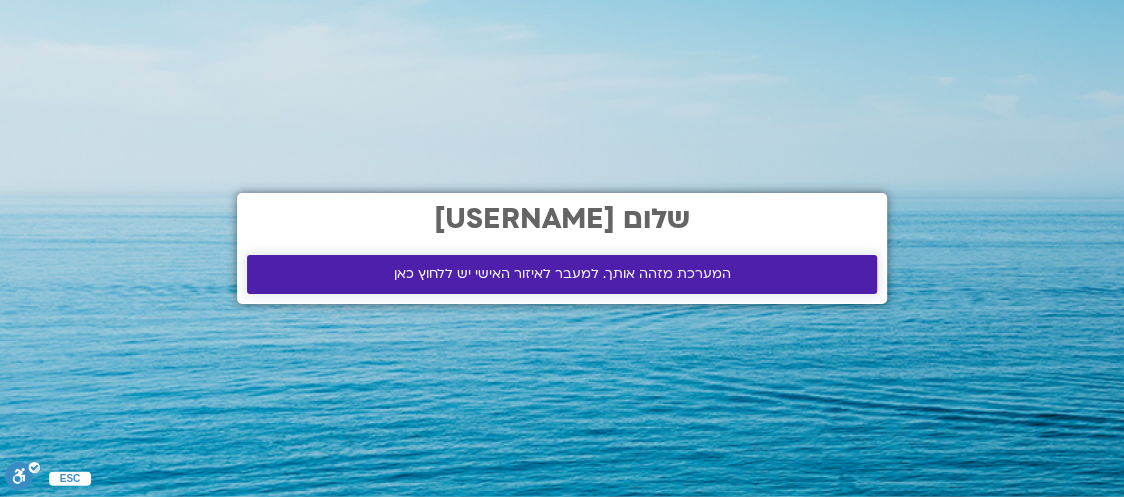 scroll, scrollTop: 0, scrollLeft: 0, axis: both 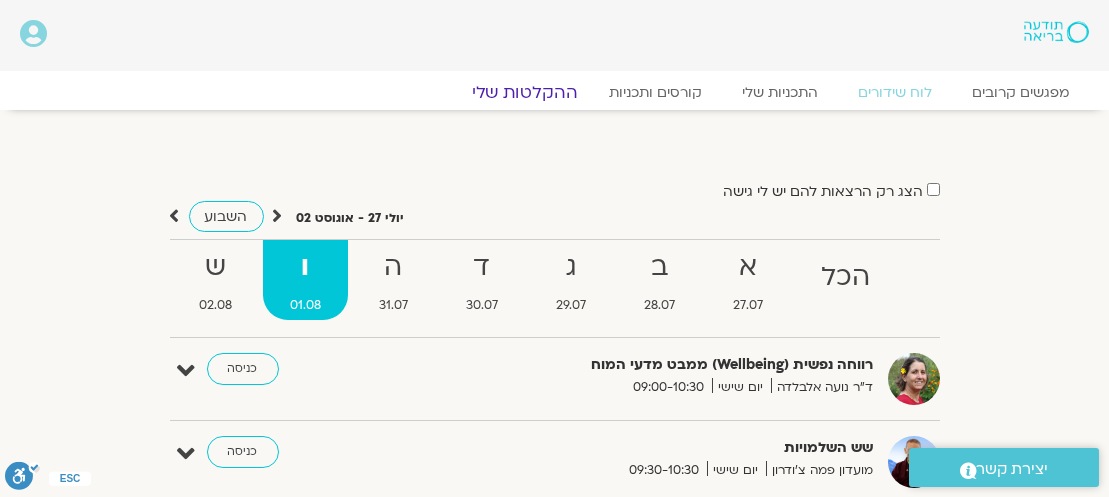 click on "ההקלטות שלי" 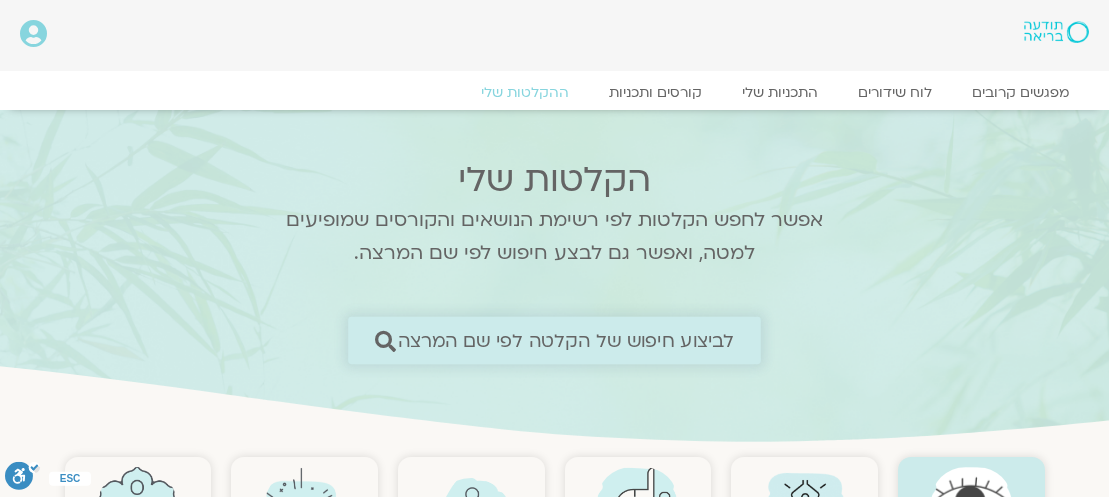 scroll, scrollTop: 0, scrollLeft: 0, axis: both 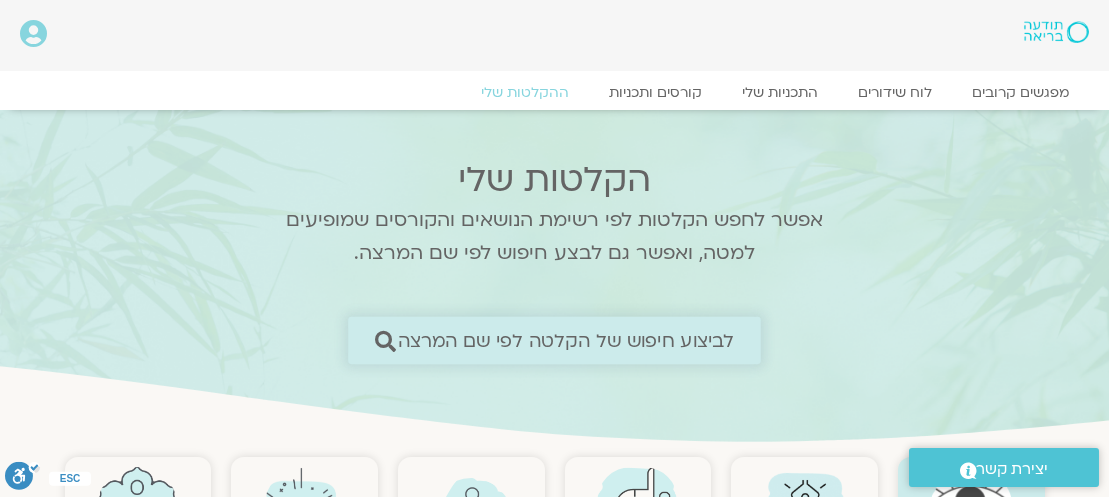 click on "לביצוע חיפוש של הקלטה לפי שם המרצה" at bounding box center [566, 340] 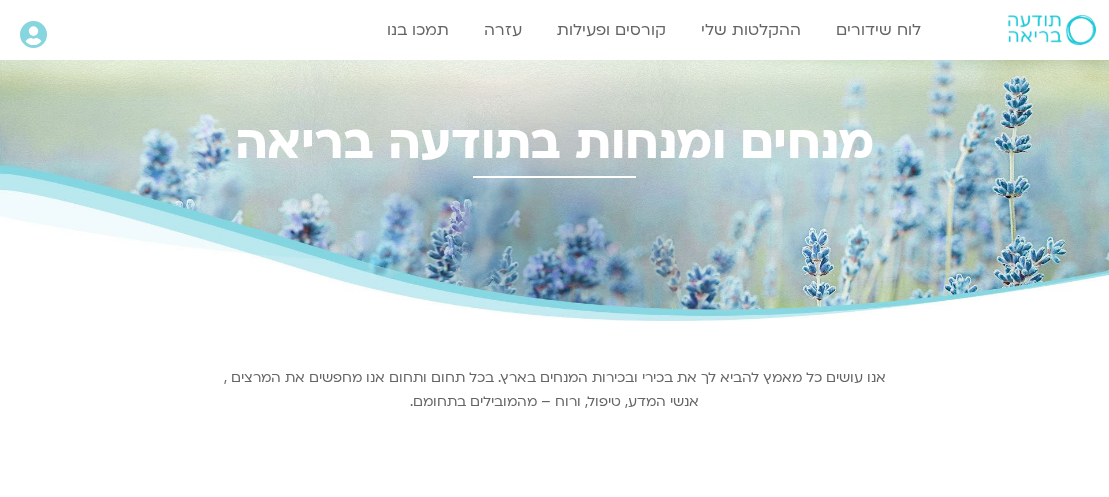 scroll, scrollTop: 0, scrollLeft: 0, axis: both 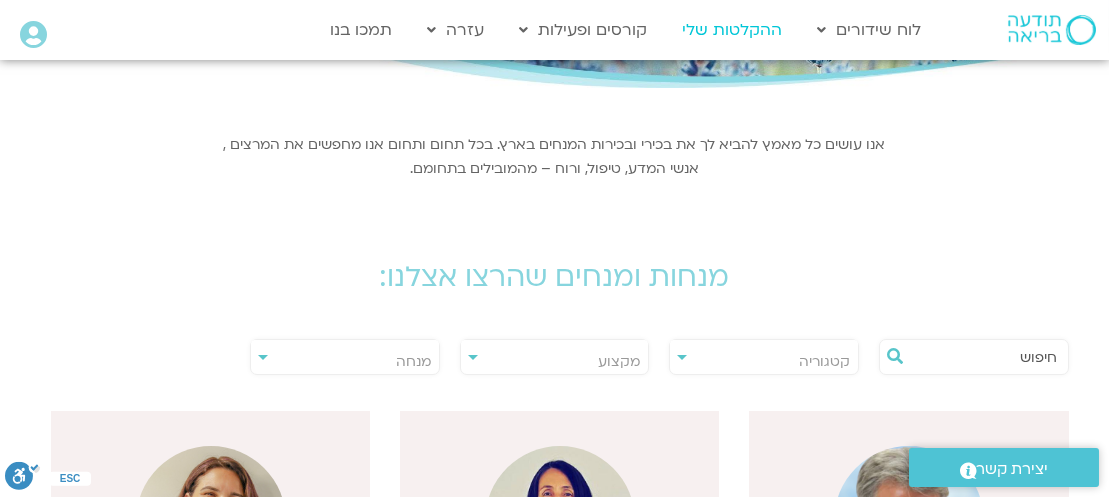 click on "ההקלטות שלי" at bounding box center (732, 30) 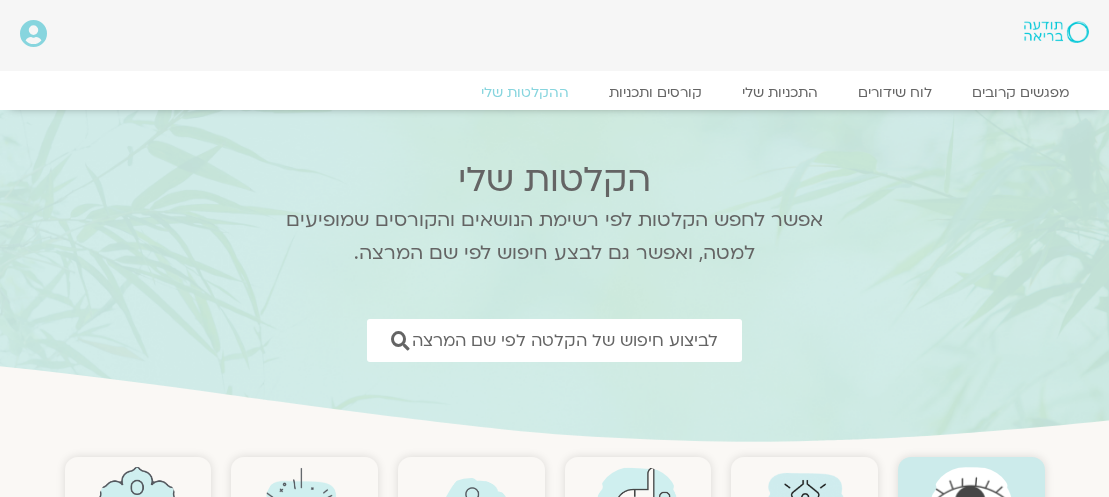 scroll, scrollTop: 0, scrollLeft: 0, axis: both 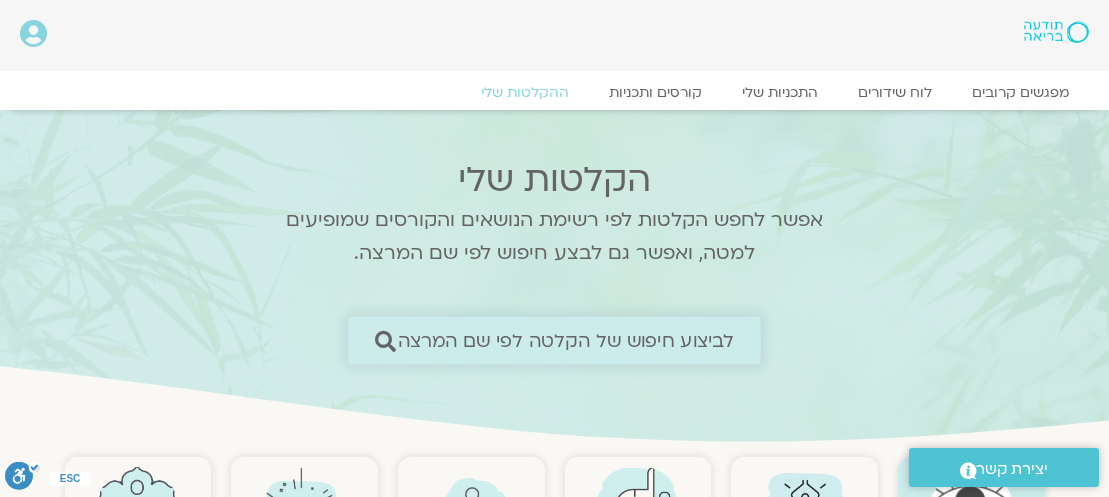click on "לביצוע חיפוש של הקלטה לפי שם המרצה" at bounding box center (566, 340) 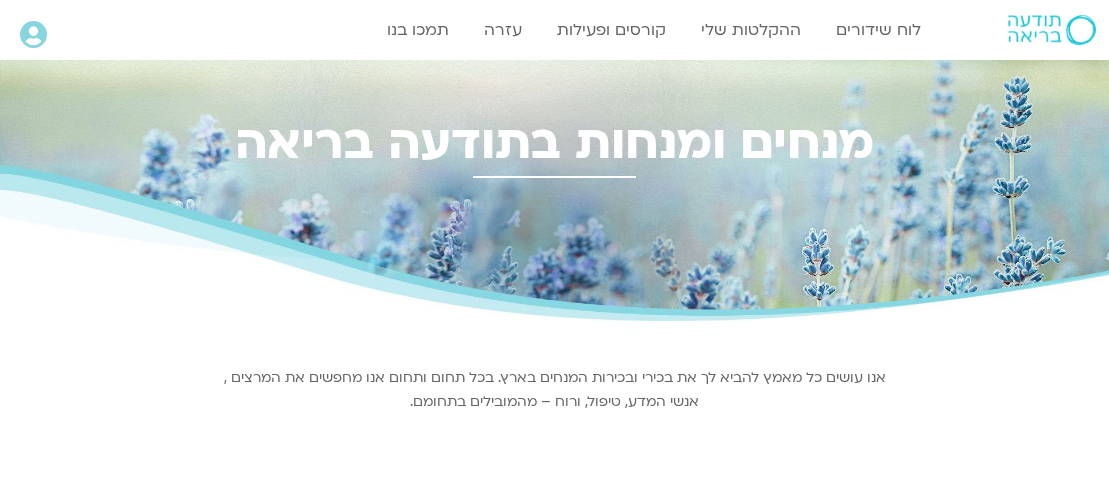scroll, scrollTop: 0, scrollLeft: 0, axis: both 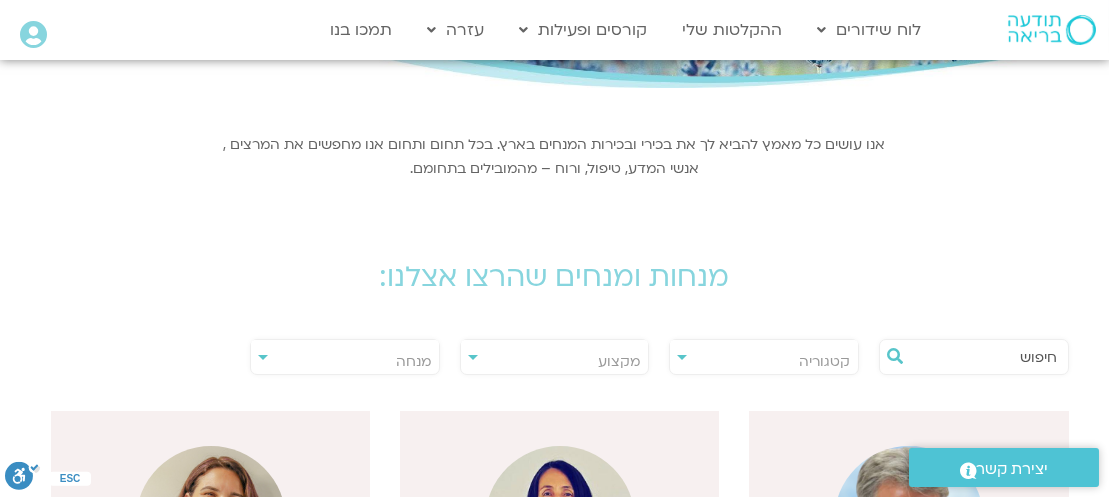 click on "**********" at bounding box center (345, 357) 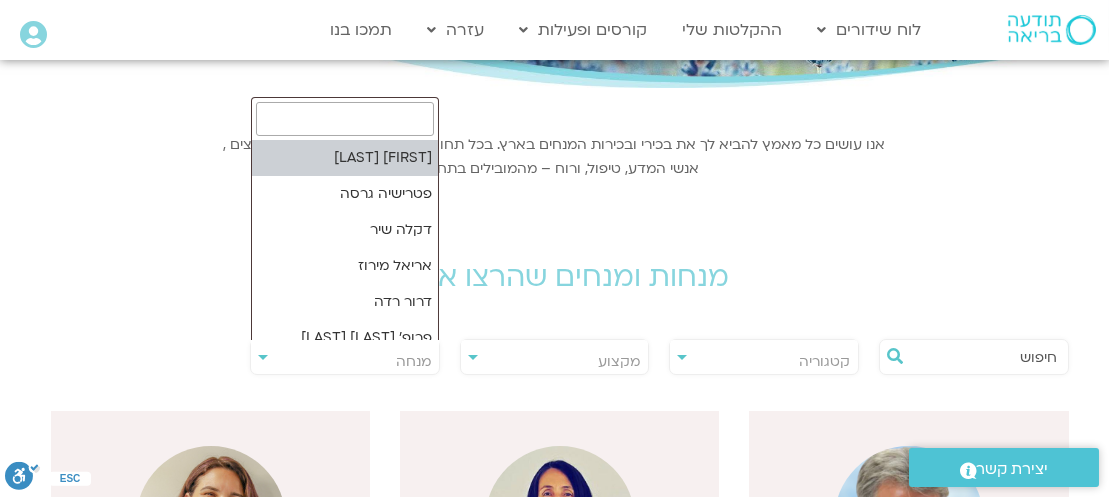 drag, startPoint x: 398, startPoint y: 357, endPoint x: 433, endPoint y: 351, distance: 35.510563 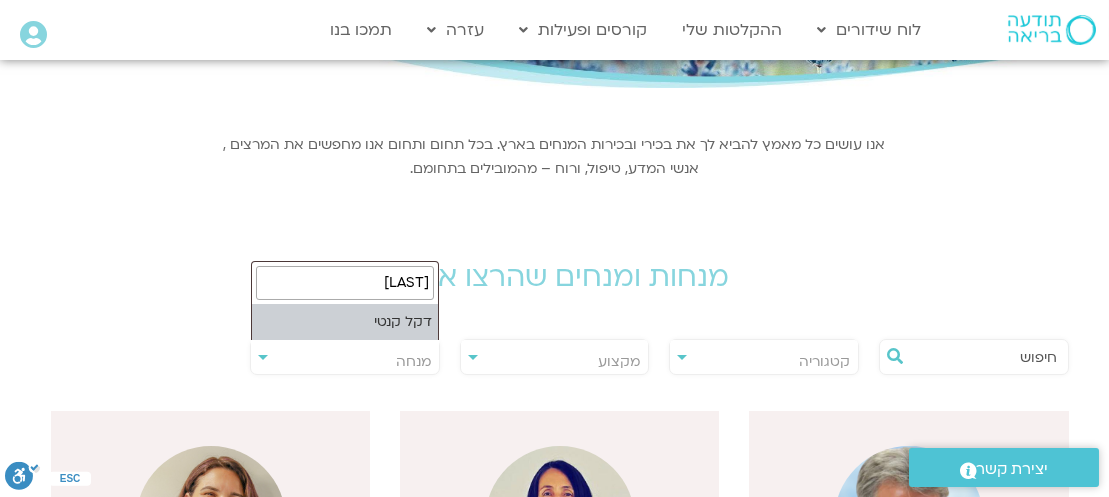 type on "קנטי" 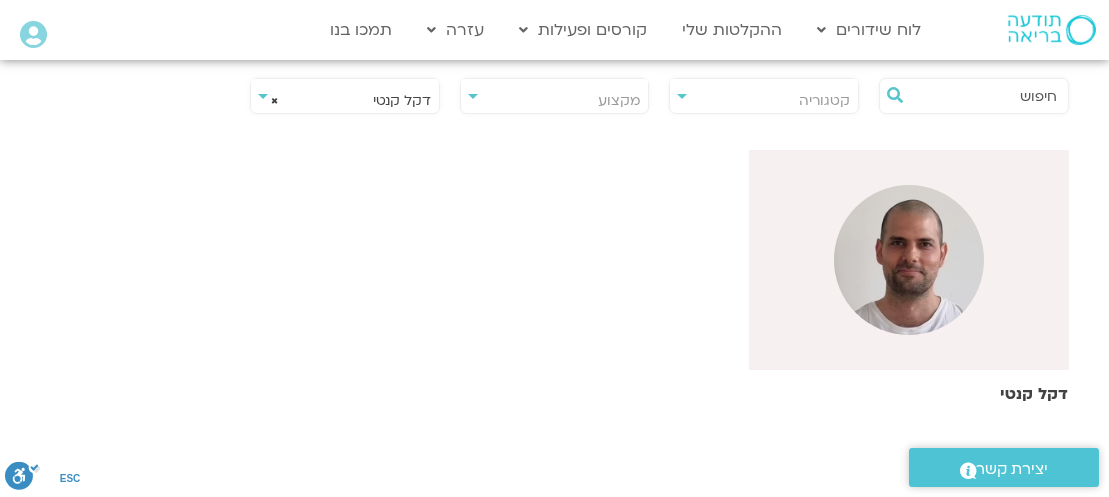 scroll, scrollTop: 466, scrollLeft: 0, axis: vertical 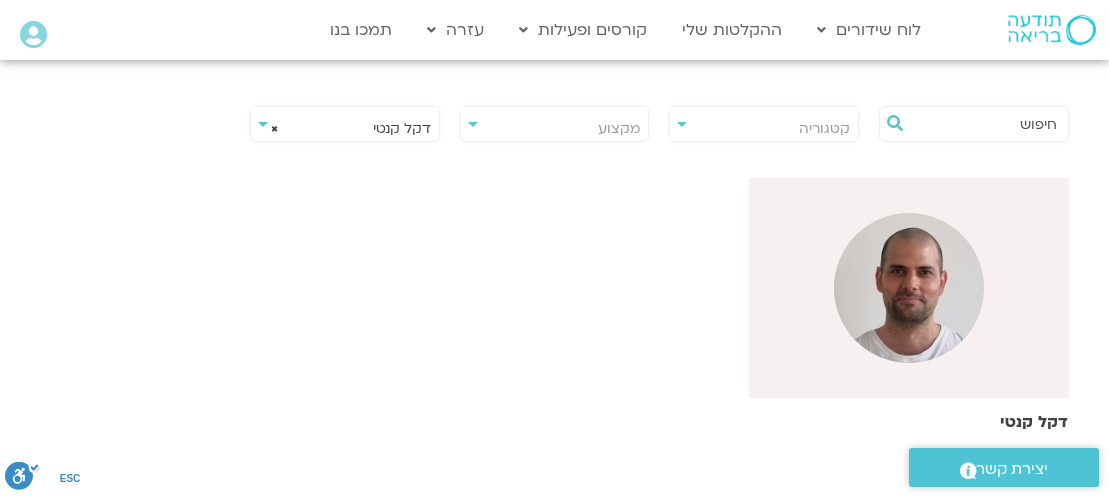 click at bounding box center (909, 288) 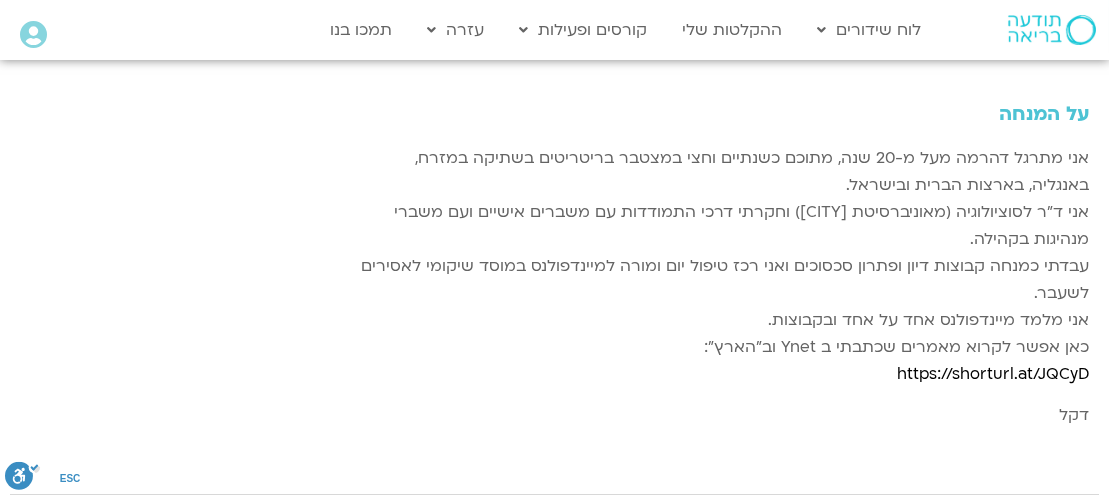 scroll, scrollTop: 0, scrollLeft: 0, axis: both 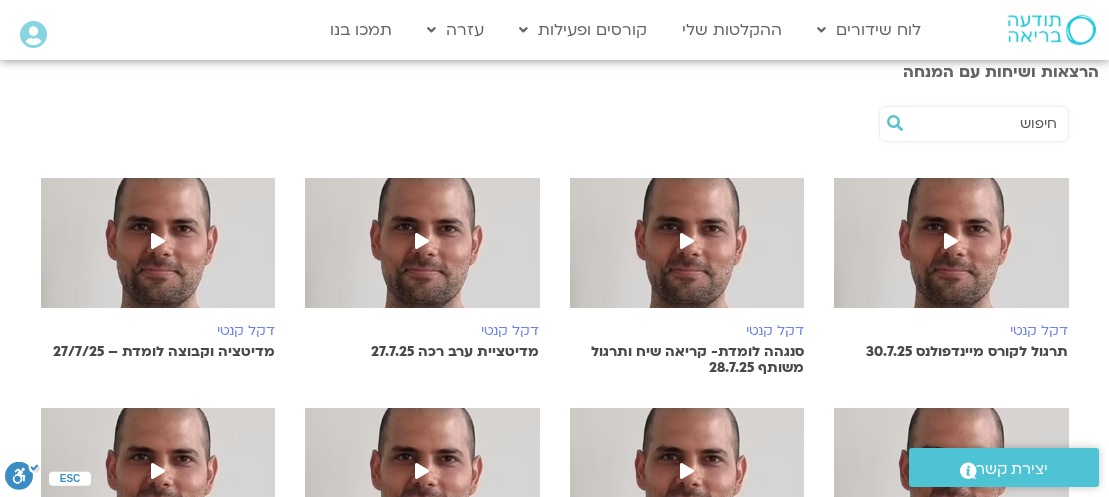click at bounding box center (422, 241) 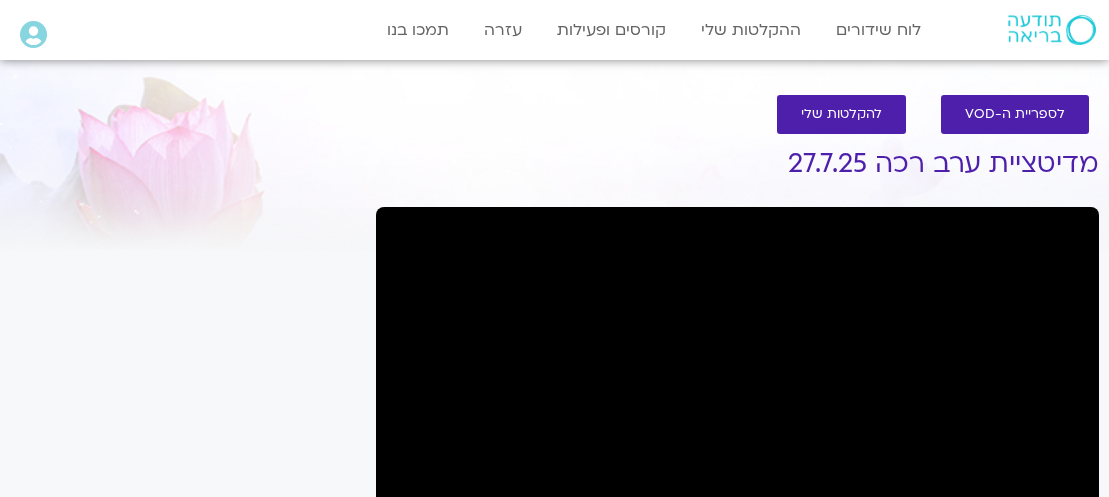 scroll, scrollTop: 0, scrollLeft: 0, axis: both 